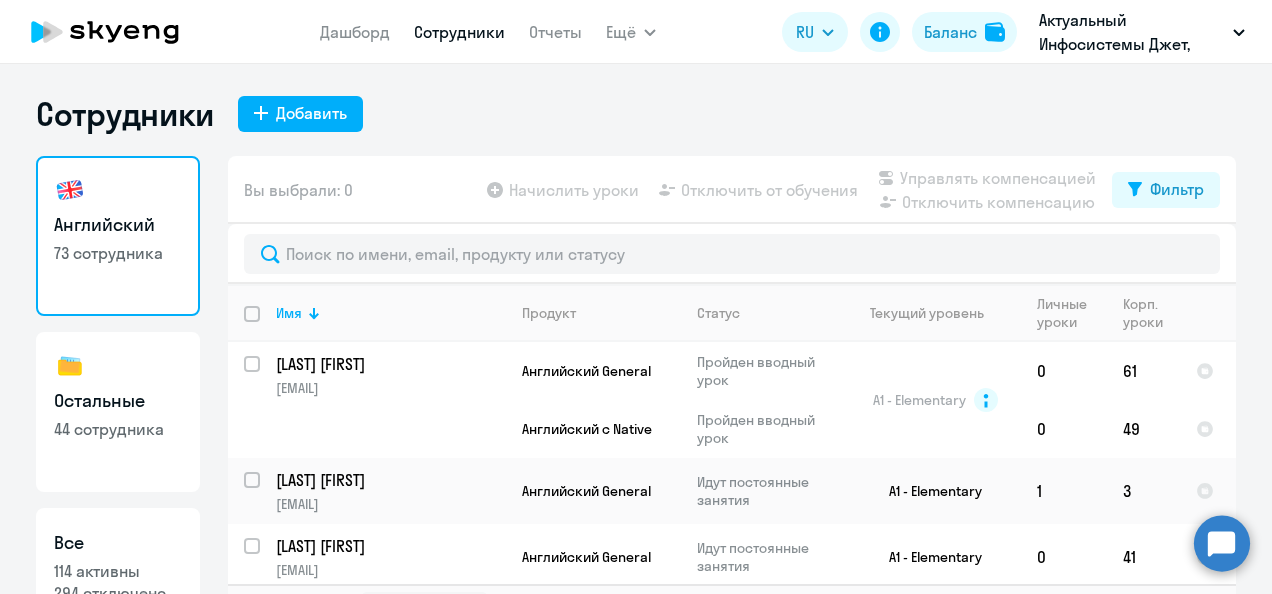 select on "30" 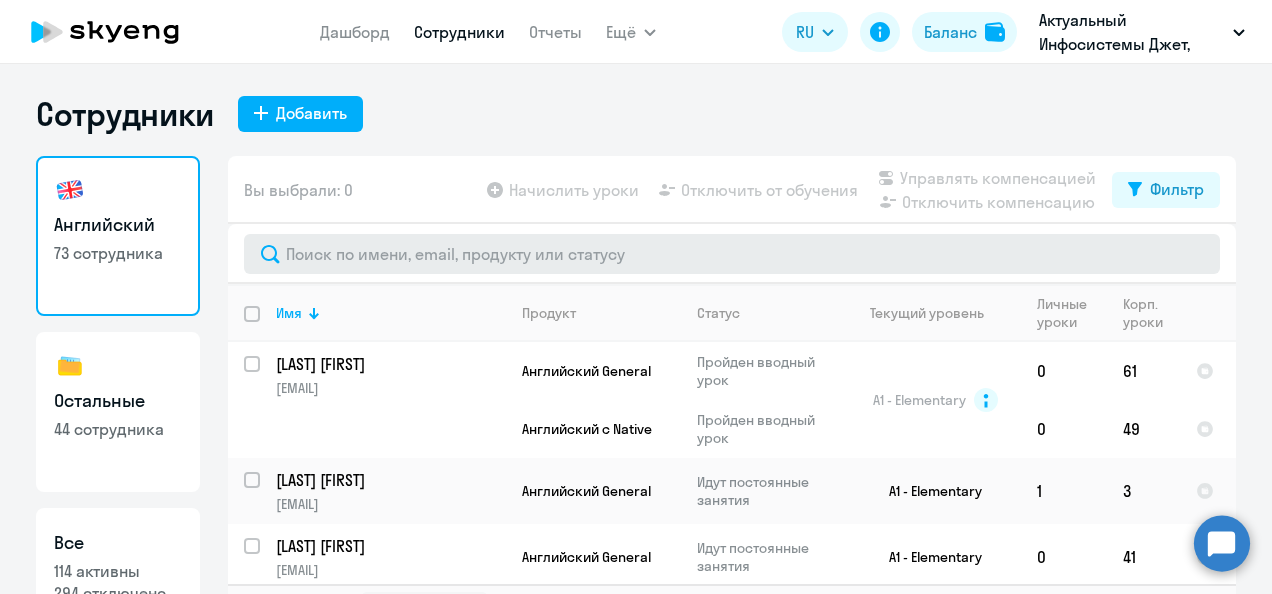 scroll, scrollTop: 0, scrollLeft: 0, axis: both 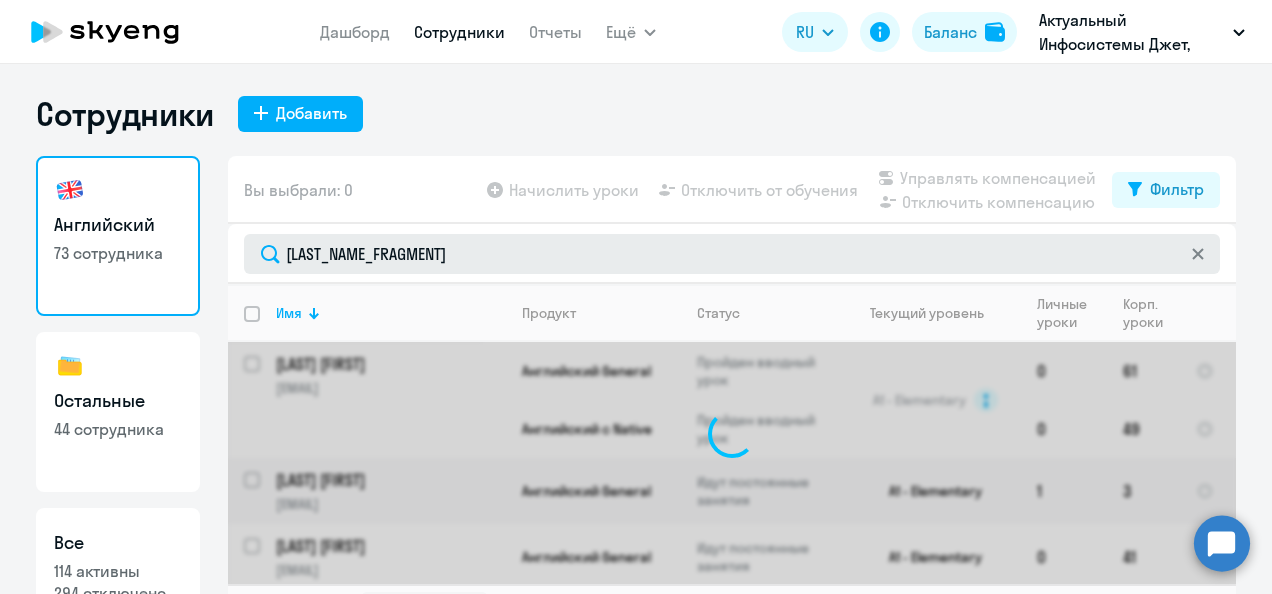 type on "[LAST_NAME_FRAGMENT]" 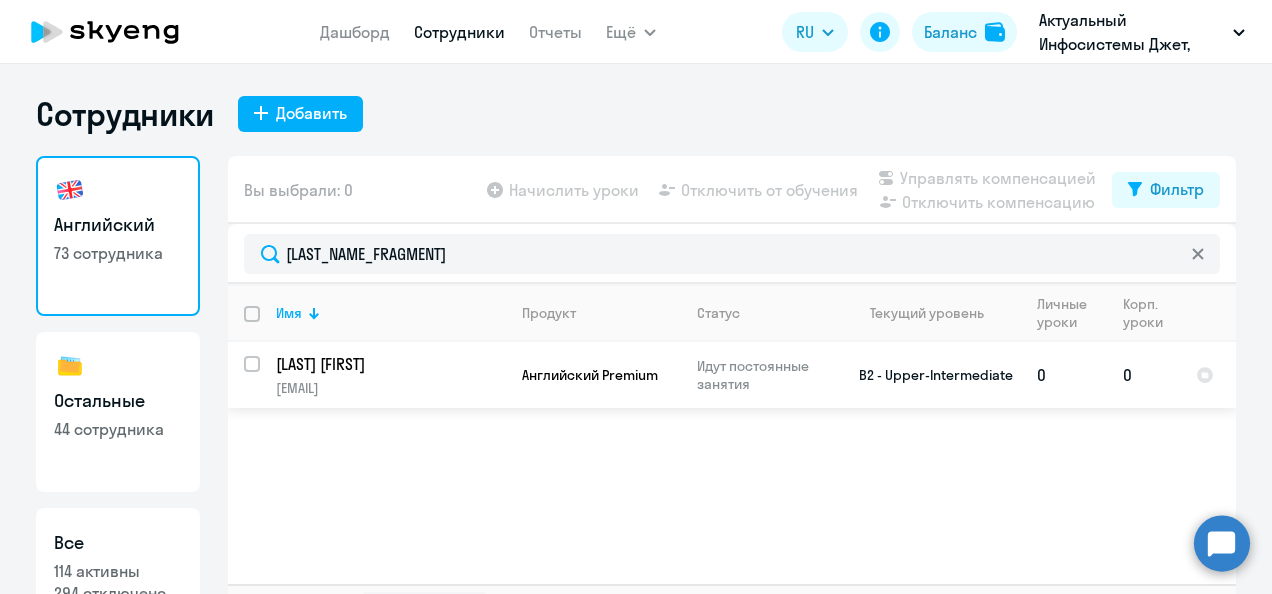click on "[LAST] [FIRST]" 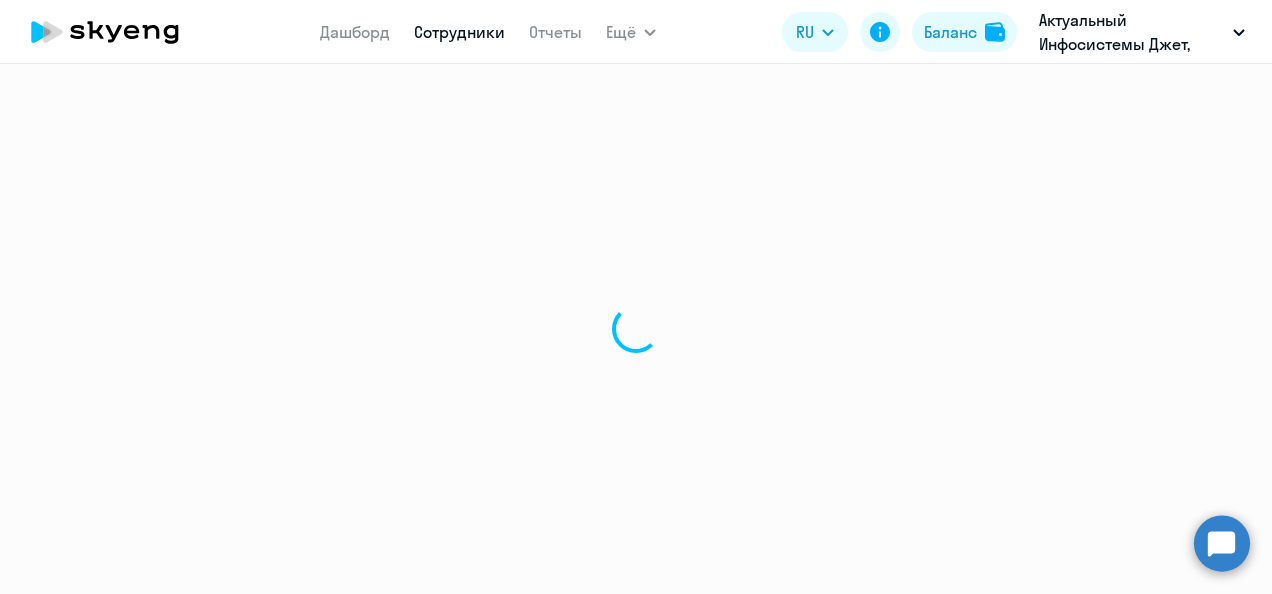select on "english" 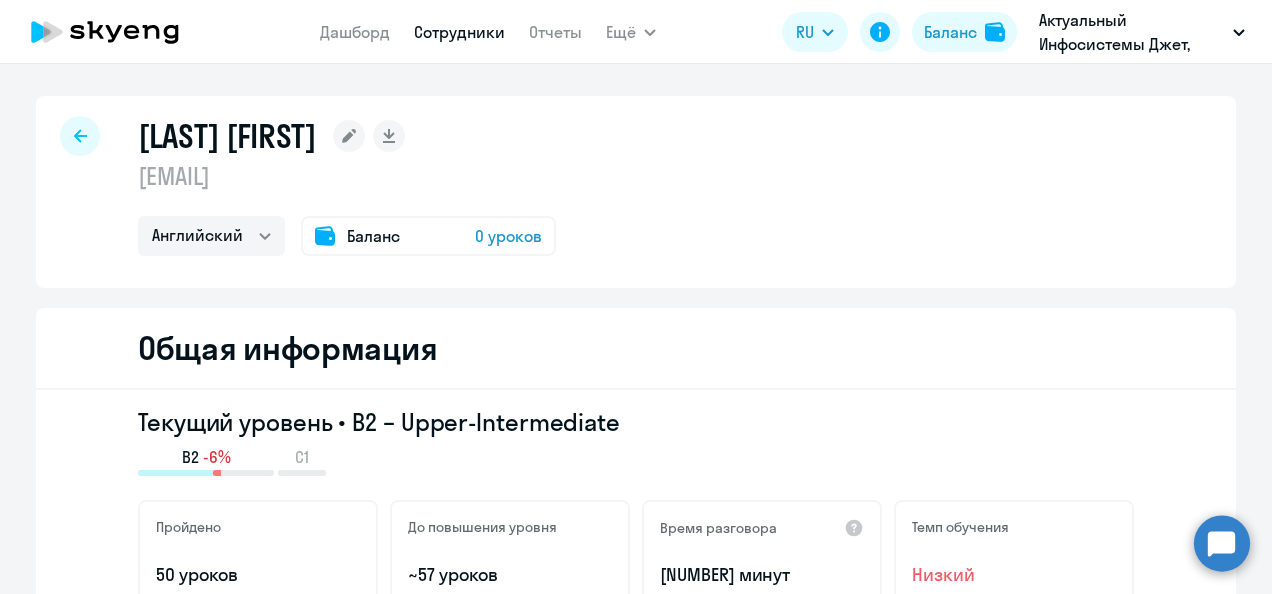 scroll, scrollTop: 0, scrollLeft: 0, axis: both 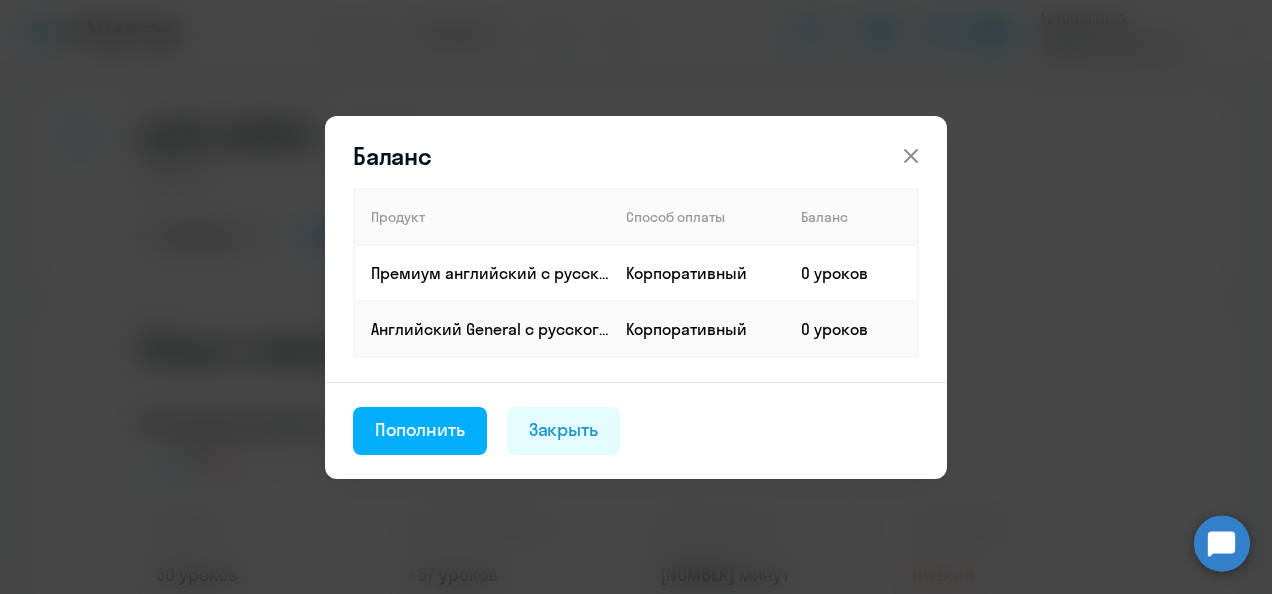 click 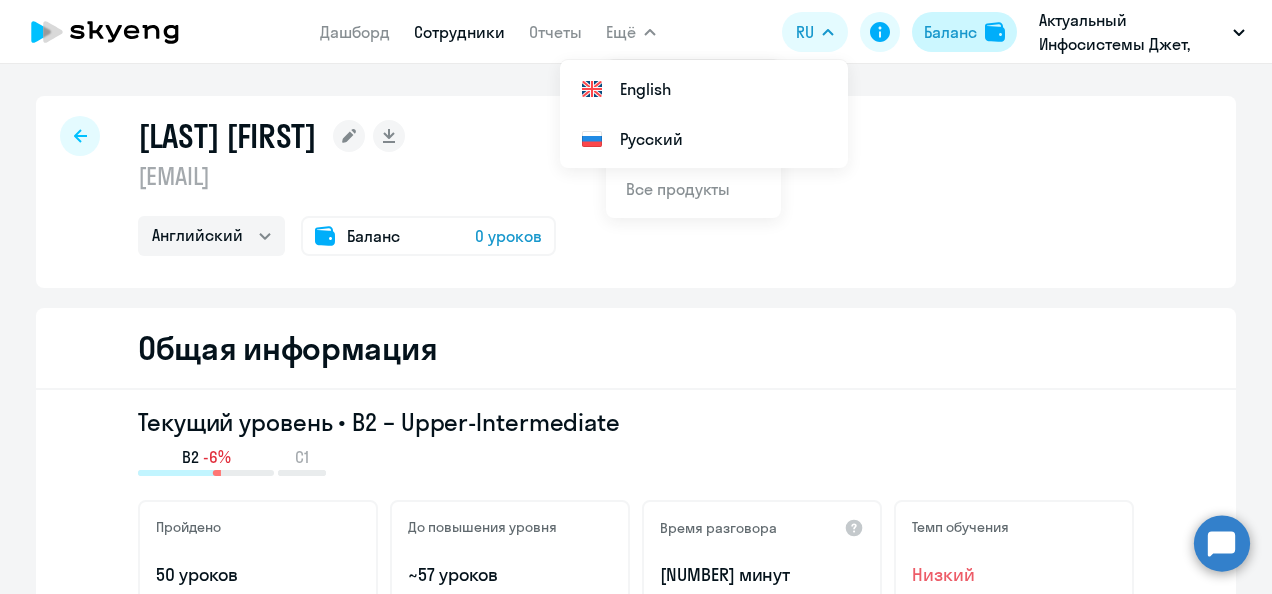 click on "Баланс" 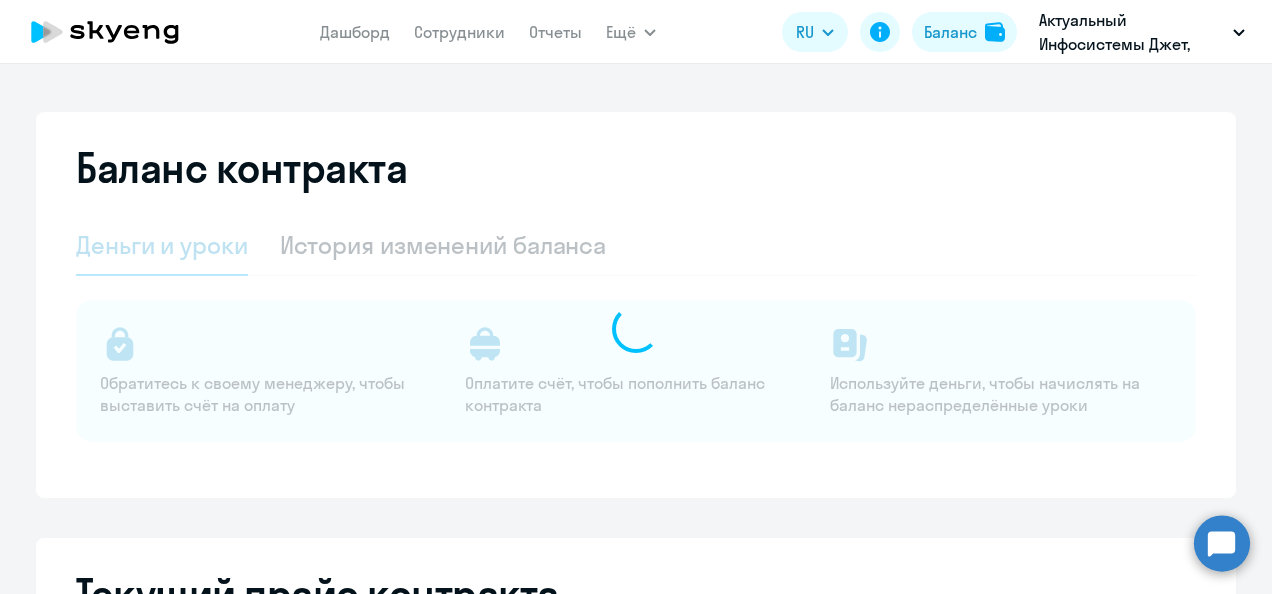select on "english_adult_not_native_speaker" 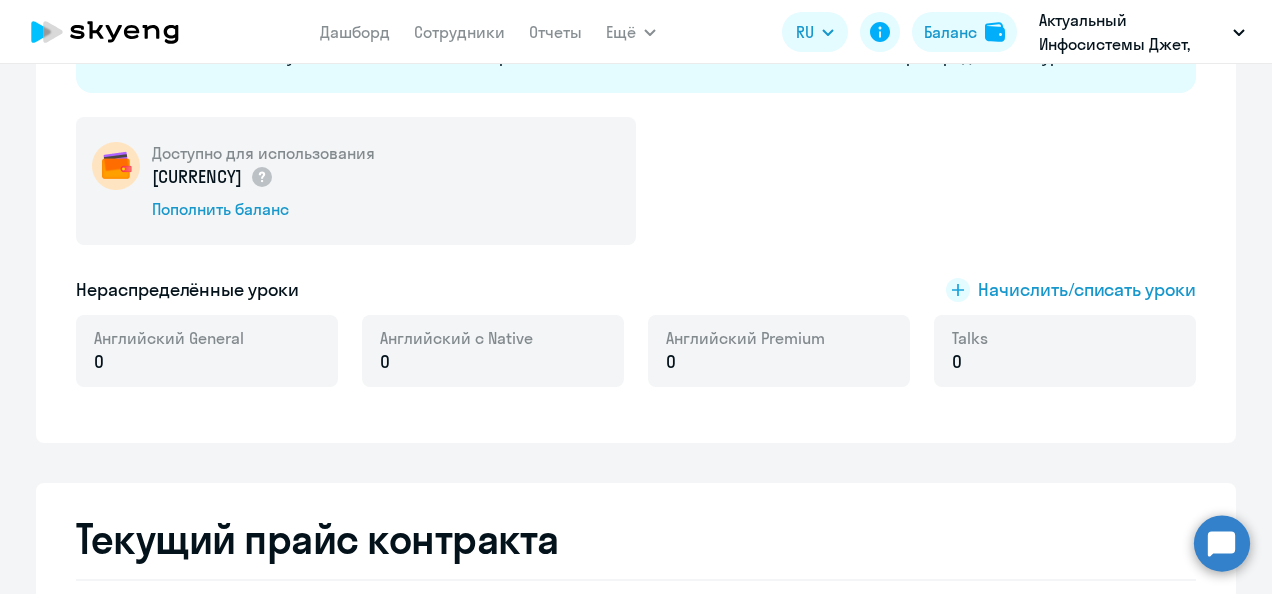 scroll, scrollTop: 400, scrollLeft: 0, axis: vertical 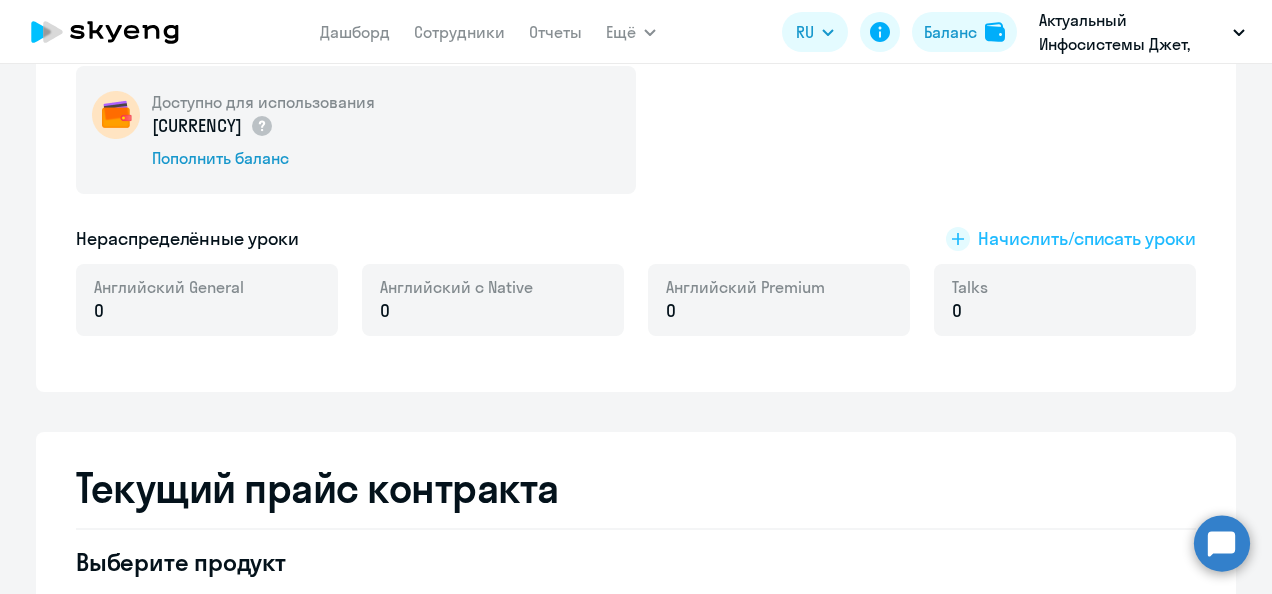 click on "Начислить/списать уроки" 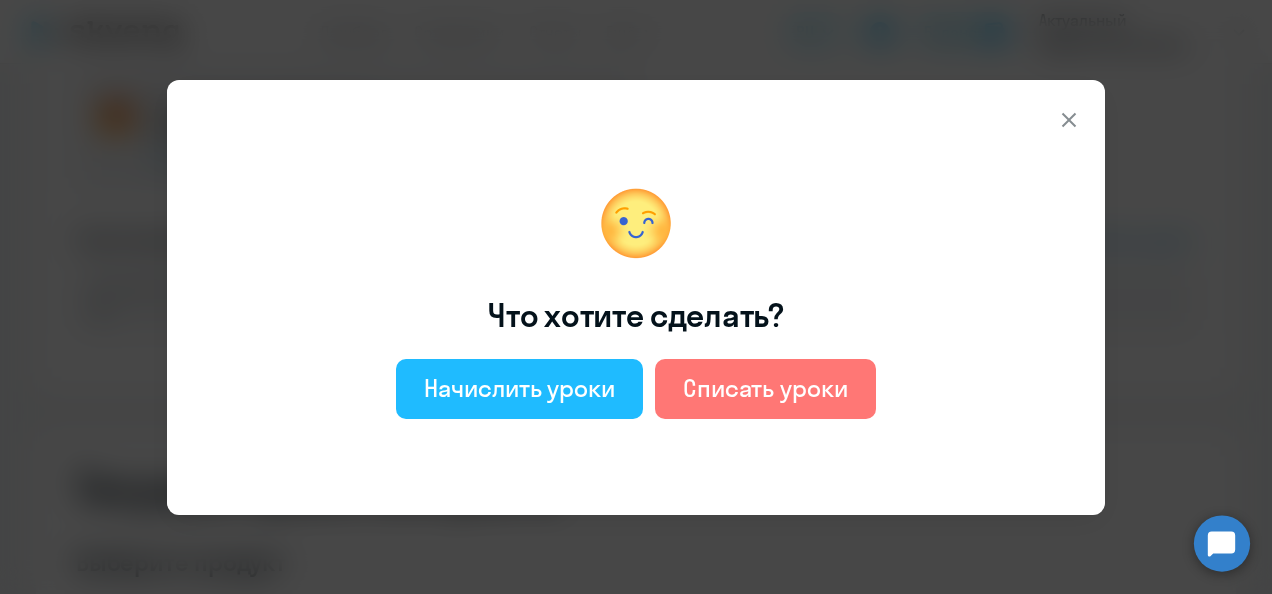 click on "Начислить уроки" at bounding box center (519, 388) 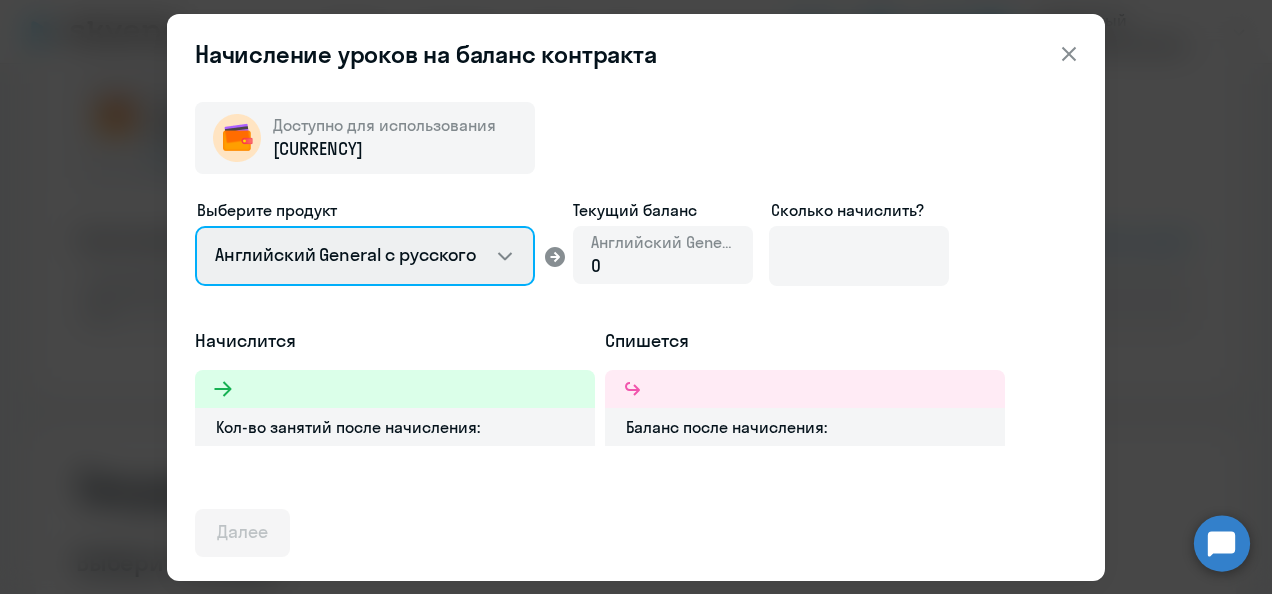 click on "Английский General с русскоговорящим преподавателем   Английский General с англоговорящим преподавателем   Премиум английский с русскоговорящим преподавателем   Talks 15 минутные разговоры на английском" at bounding box center (365, 256) 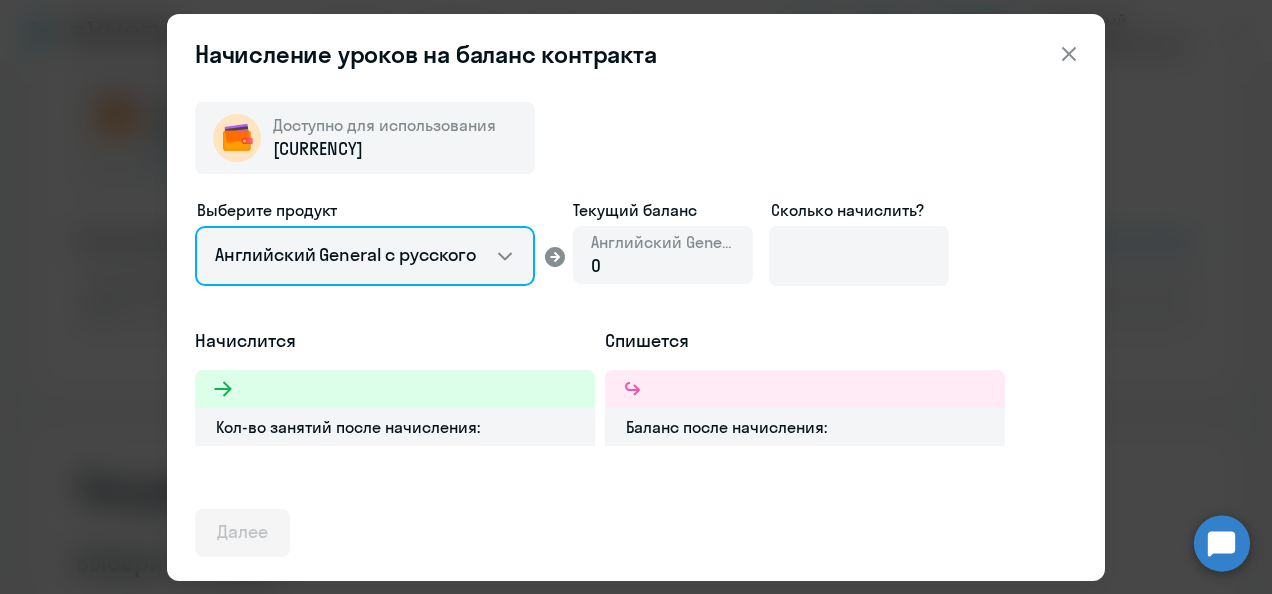 select on "english_adult_not_native_speaker_premium" 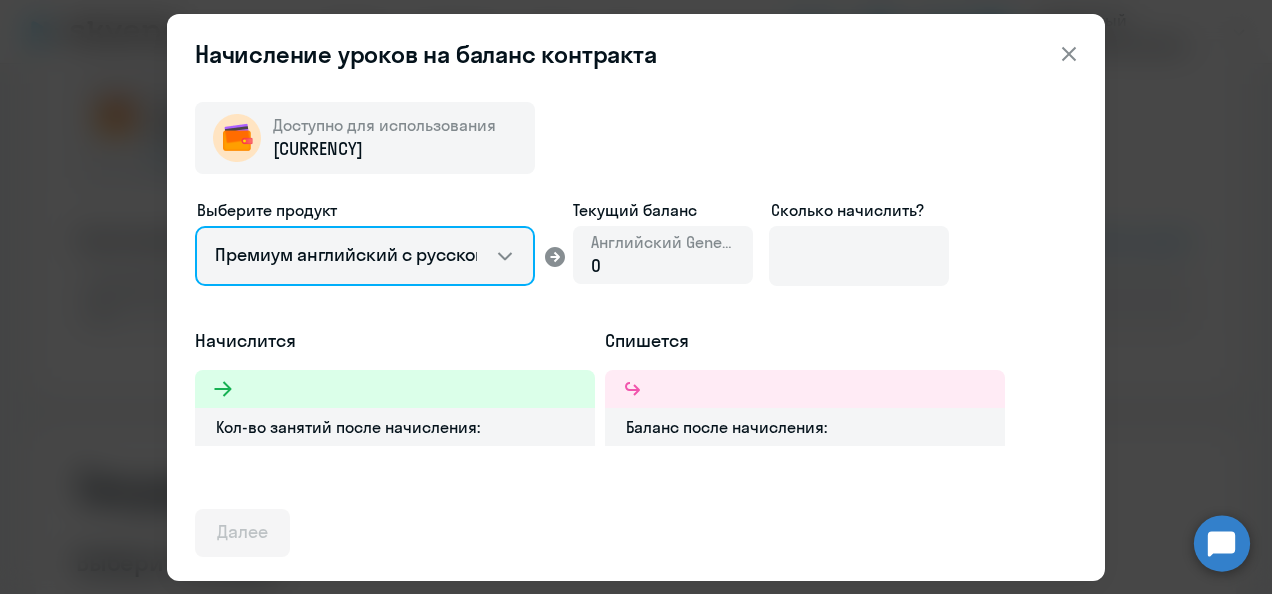 click on "Английский General с русскоговорящим преподавателем   Английский General с англоговорящим преподавателем   Премиум английский с русскоговорящим преподавателем   Talks 15 минутные разговоры на английском" at bounding box center [365, 256] 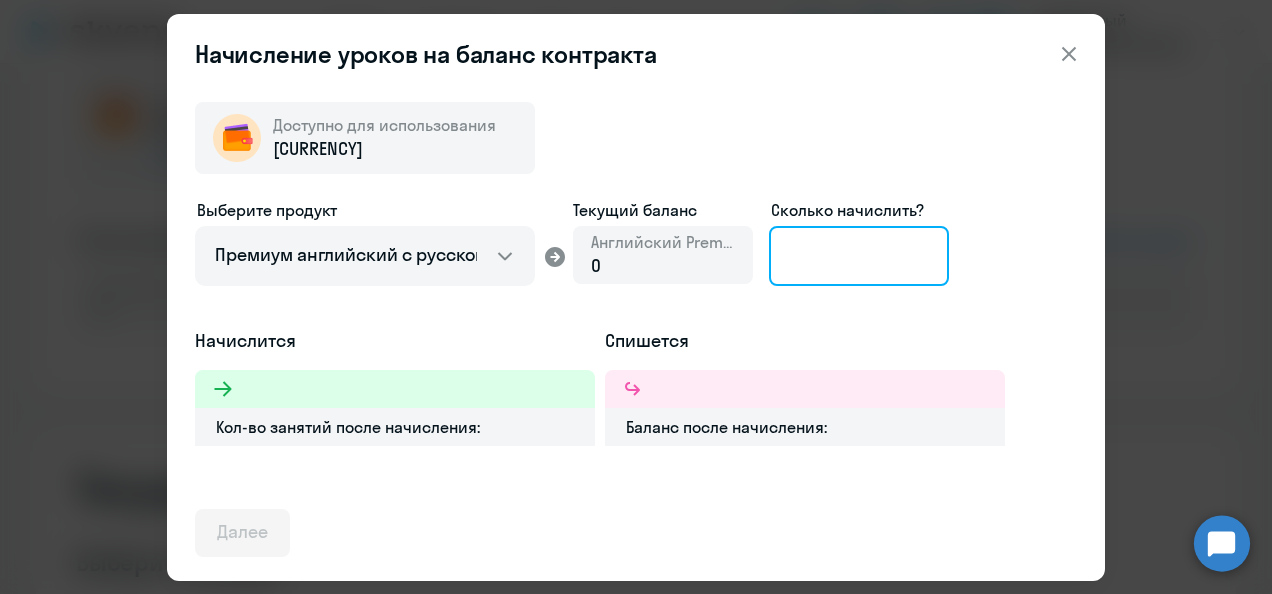 drag, startPoint x: 836, startPoint y: 246, endPoint x: 834, endPoint y: 228, distance: 18.110771 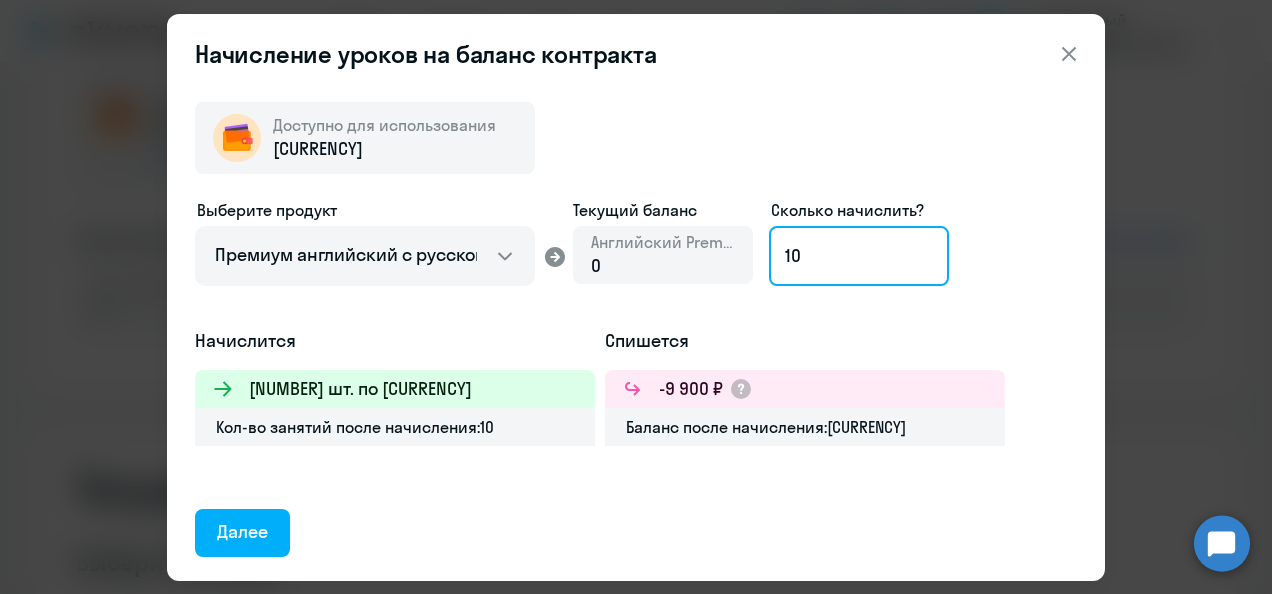 type on "10" 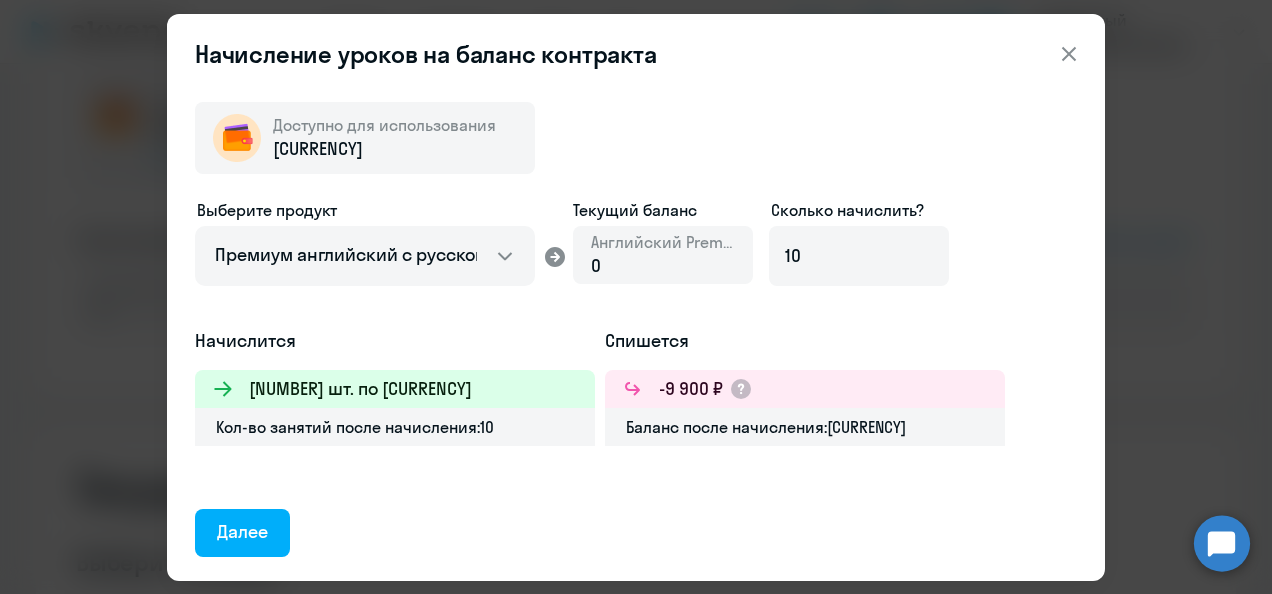 click on "Доступно для использования  [CURRENCY]  Выберите продукт  Английский General с русскоговорящим преподавателем   Английский General с англоговорящим преподавателем   Премиум английский с русскоговорящим преподавателем   Talks 15 минутные разговоры на английском
Текущий баланс  Английский Premium 0 Сколько начислить? 10 Начислится
10 шт. по [CURRENCY]   Кол-во занятий после начисления:   10  Спишется
[CURRENCY]
Баланс после начисления:   [CURRENCY]   Далее" at bounding box center [636, 321] 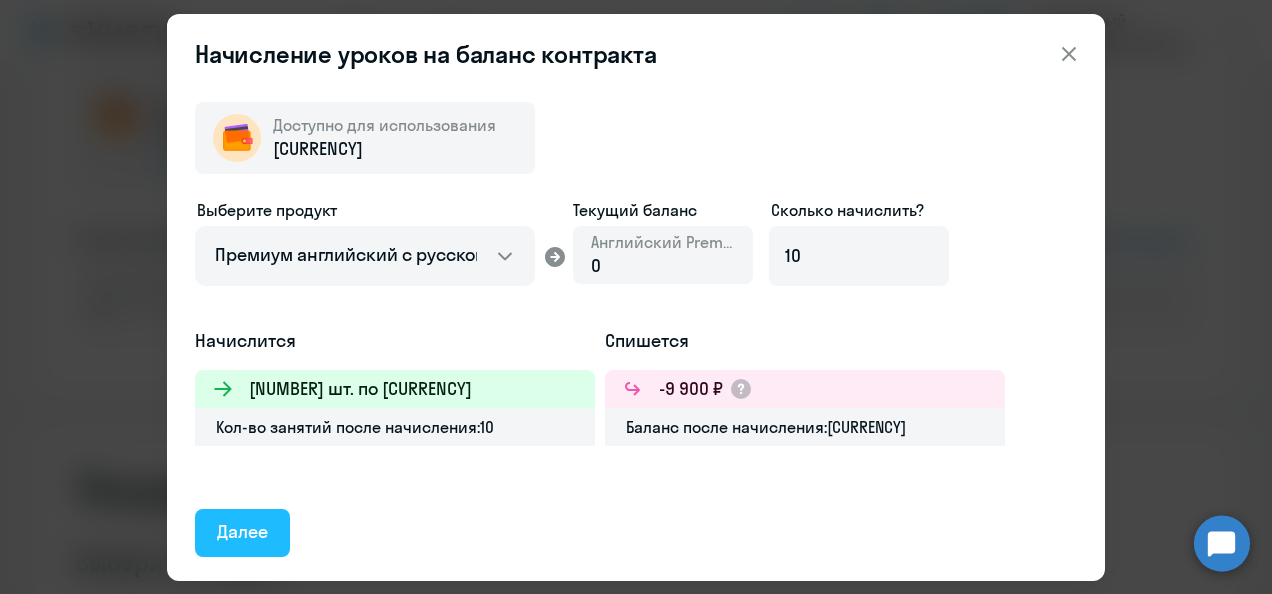 click on "Далее" 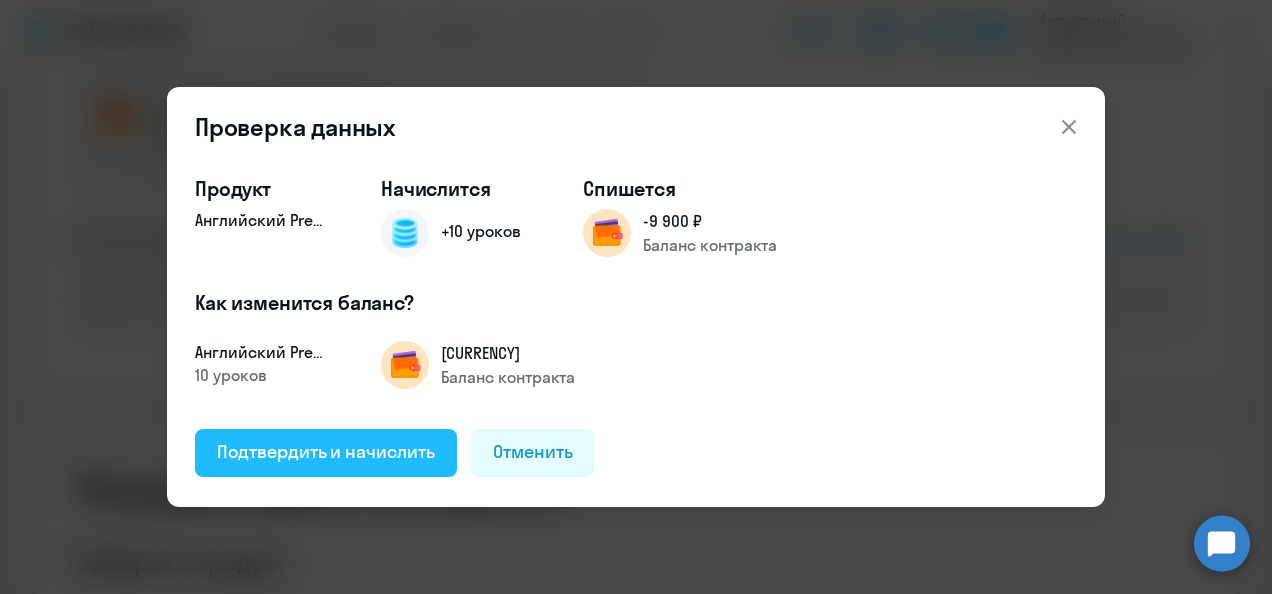 click on "Подтвердить и начислить" at bounding box center [326, 452] 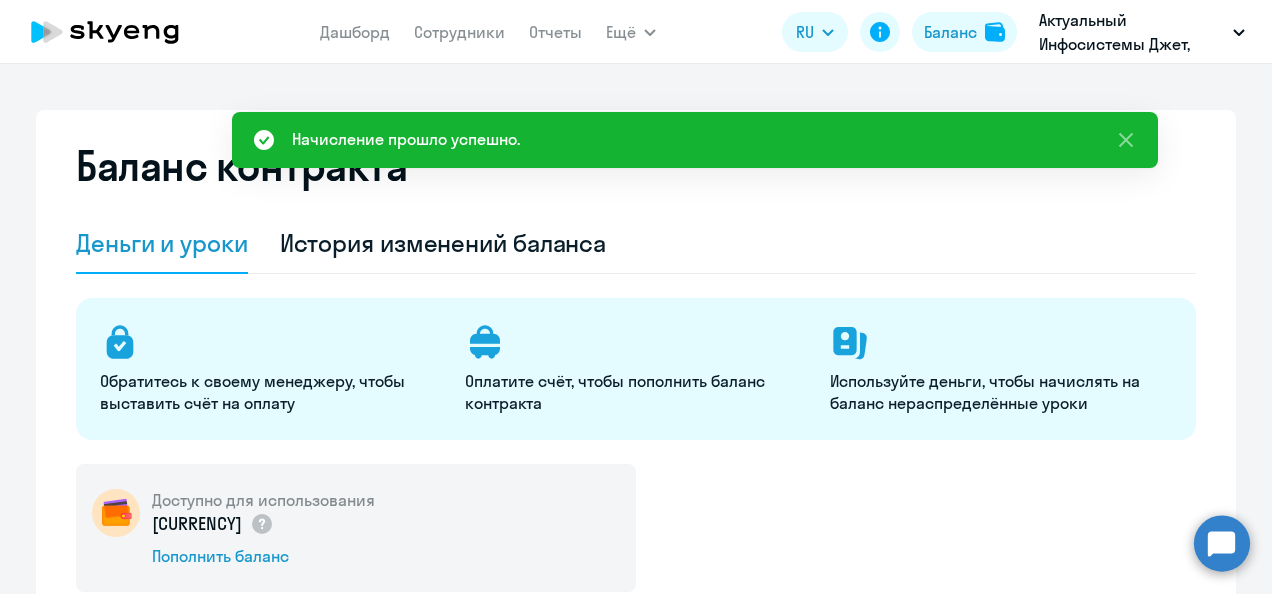 scroll, scrollTop: 0, scrollLeft: 0, axis: both 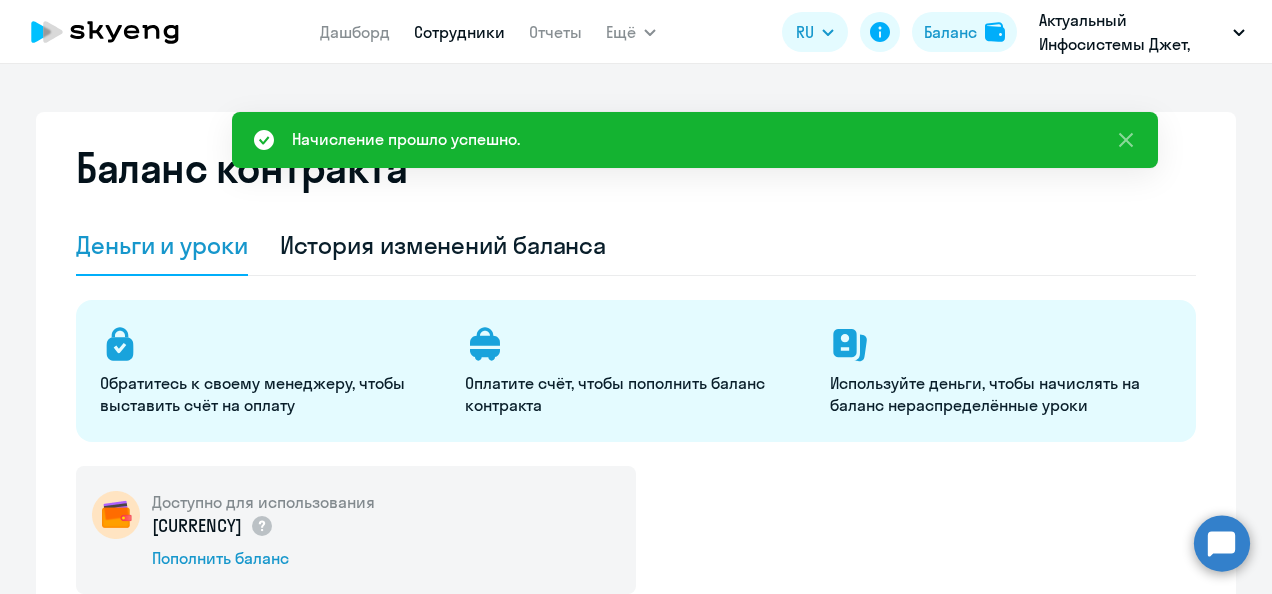 click on "Сотрудники" at bounding box center (459, 32) 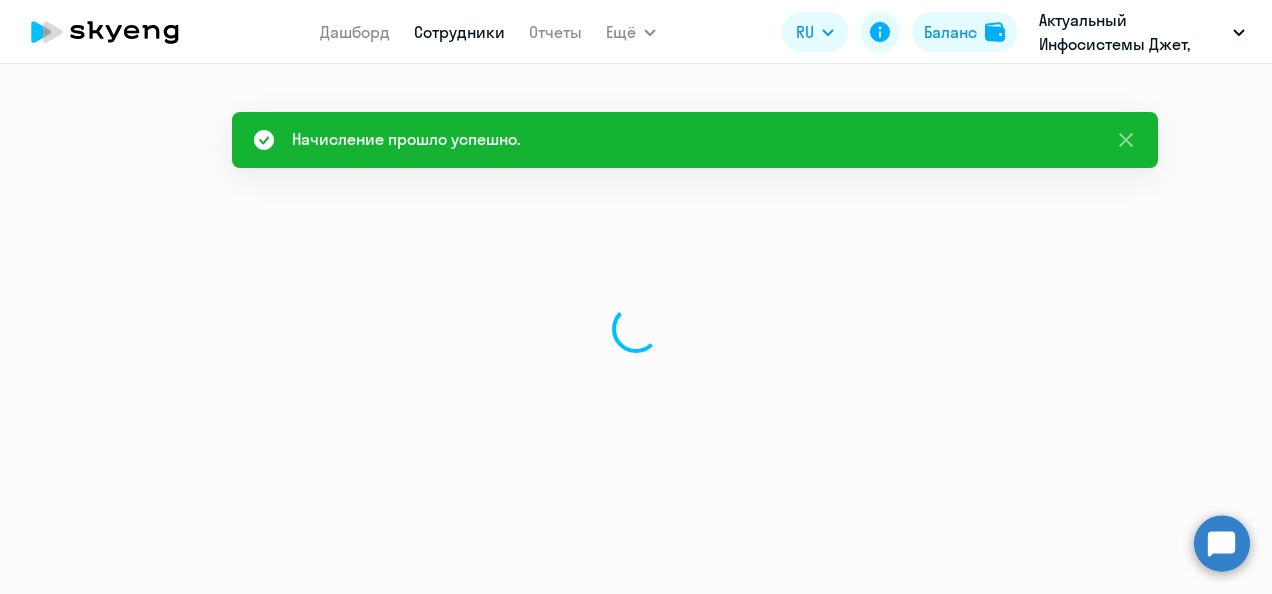 select on "30" 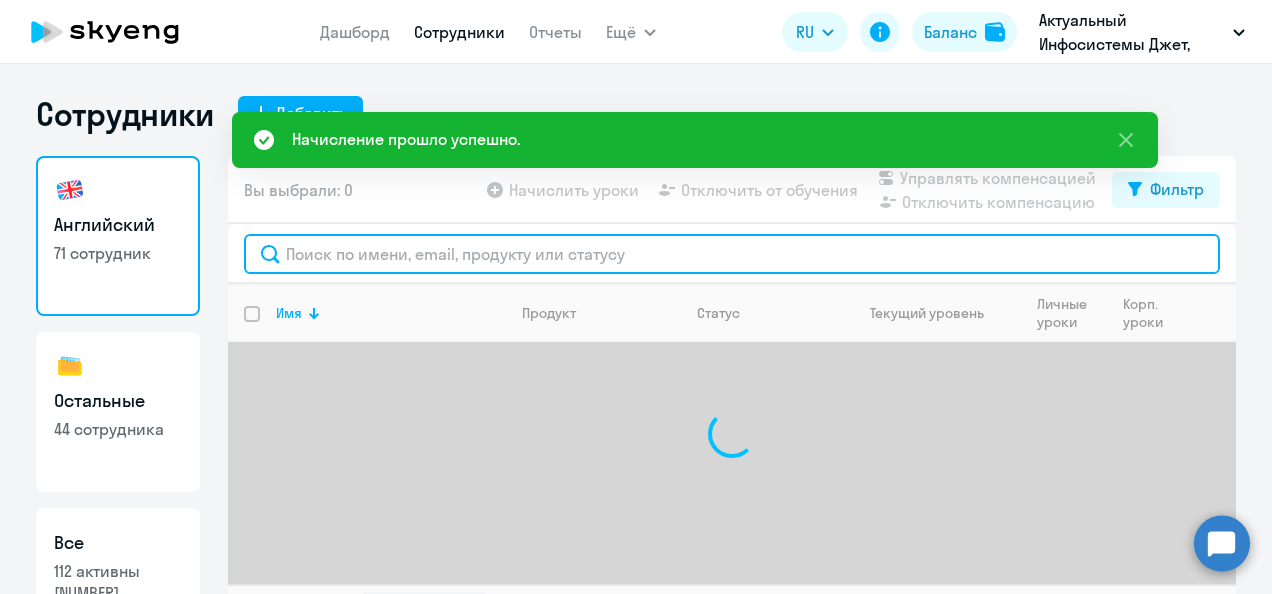 drag, startPoint x: 376, startPoint y: 254, endPoint x: 368, endPoint y: 223, distance: 32.01562 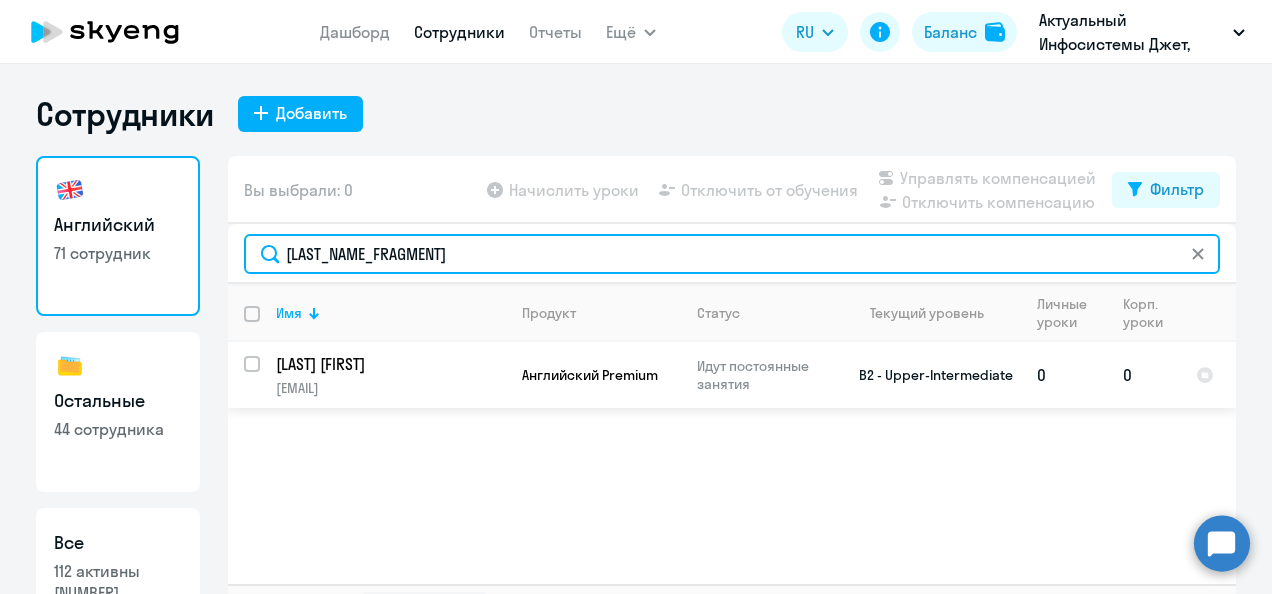 type on "[LAST_NAME_FRAGMENT]" 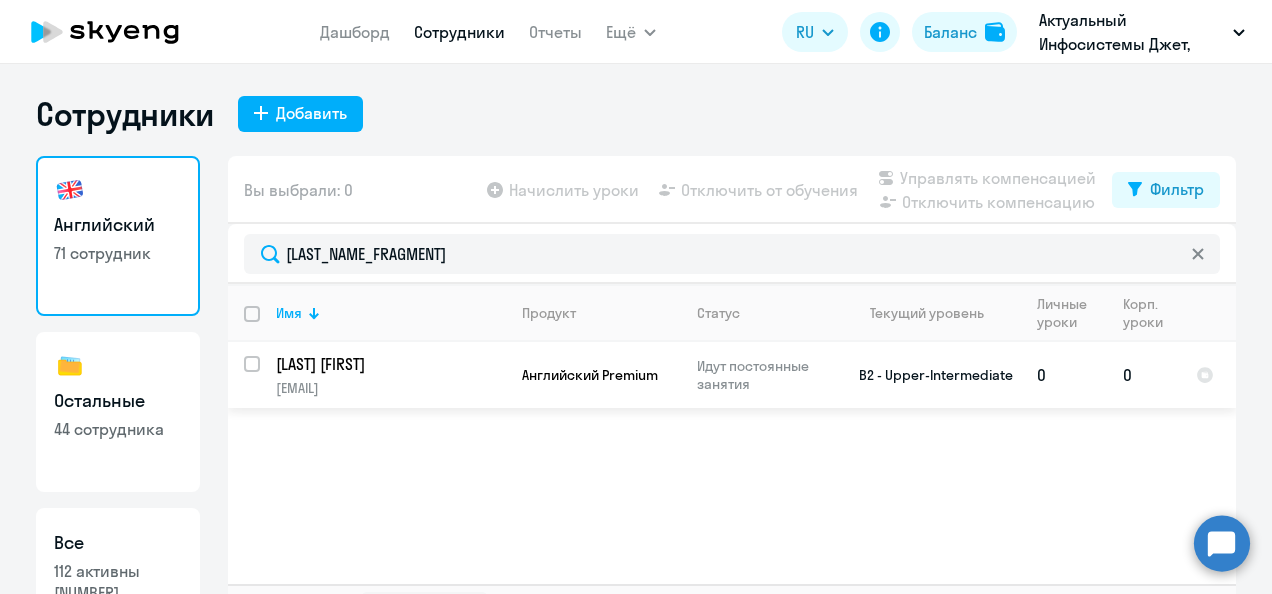 click on "[LAST] [FIRST]" 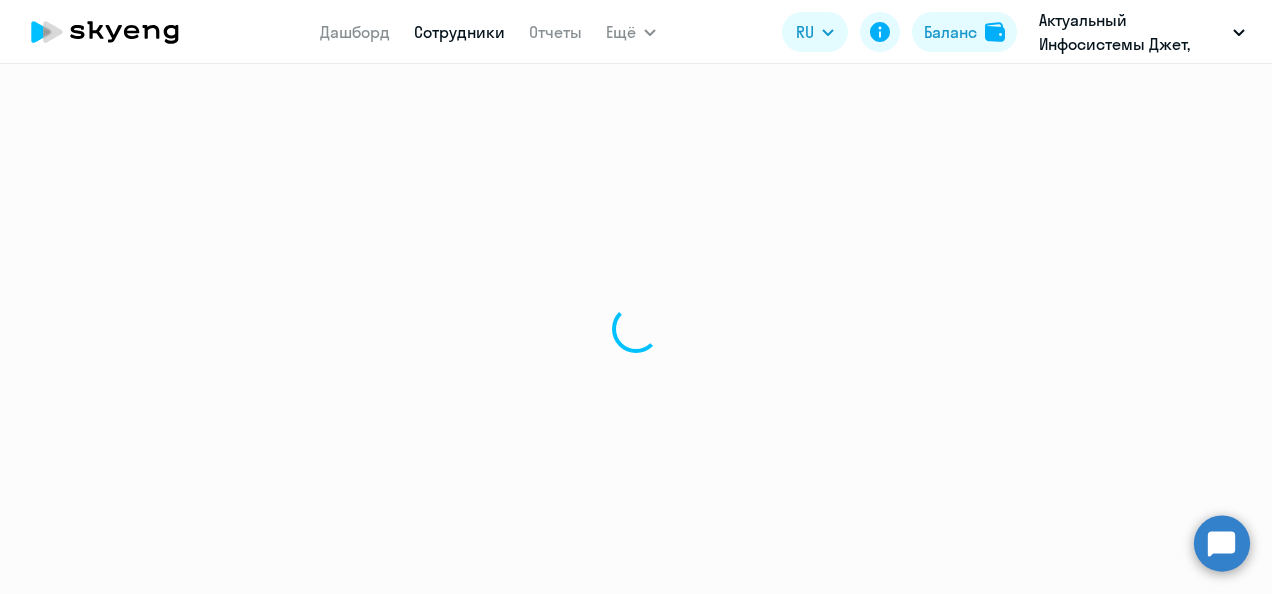 select on "english" 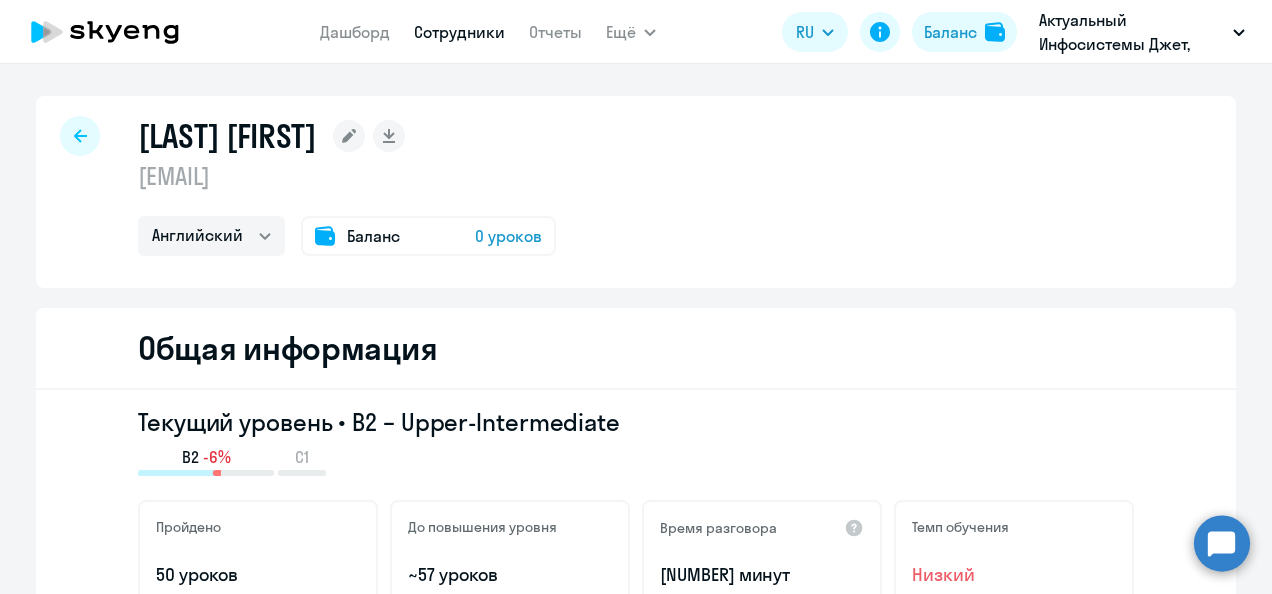 click on "Баланс" 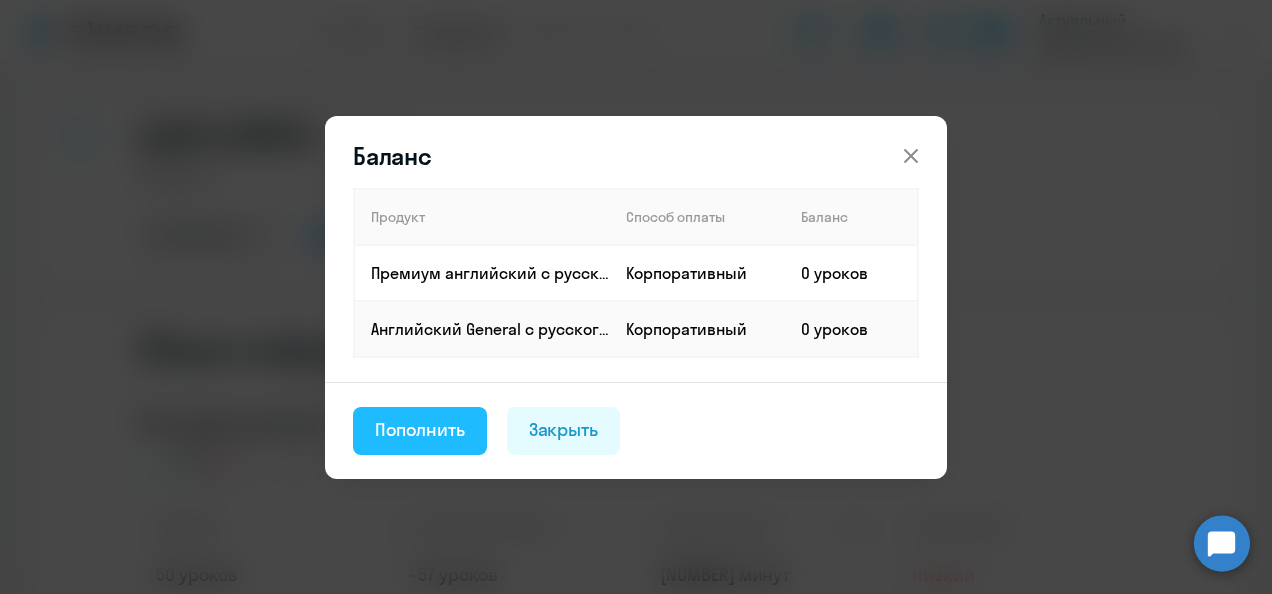 click on "Пополнить" at bounding box center [420, 430] 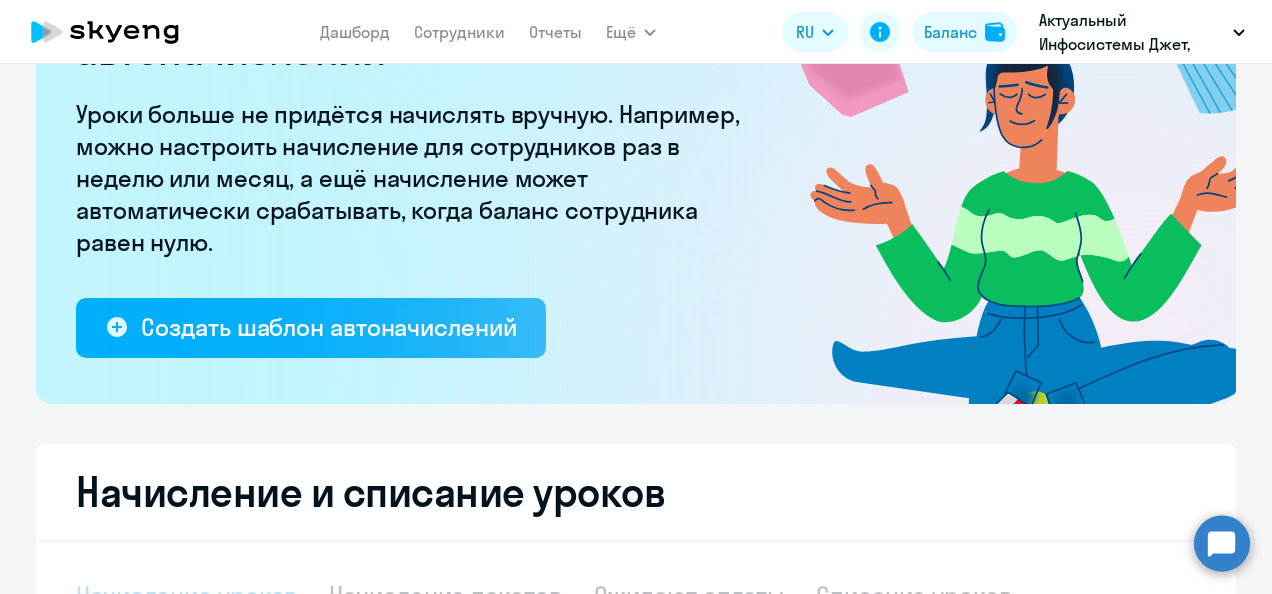 select on "10" 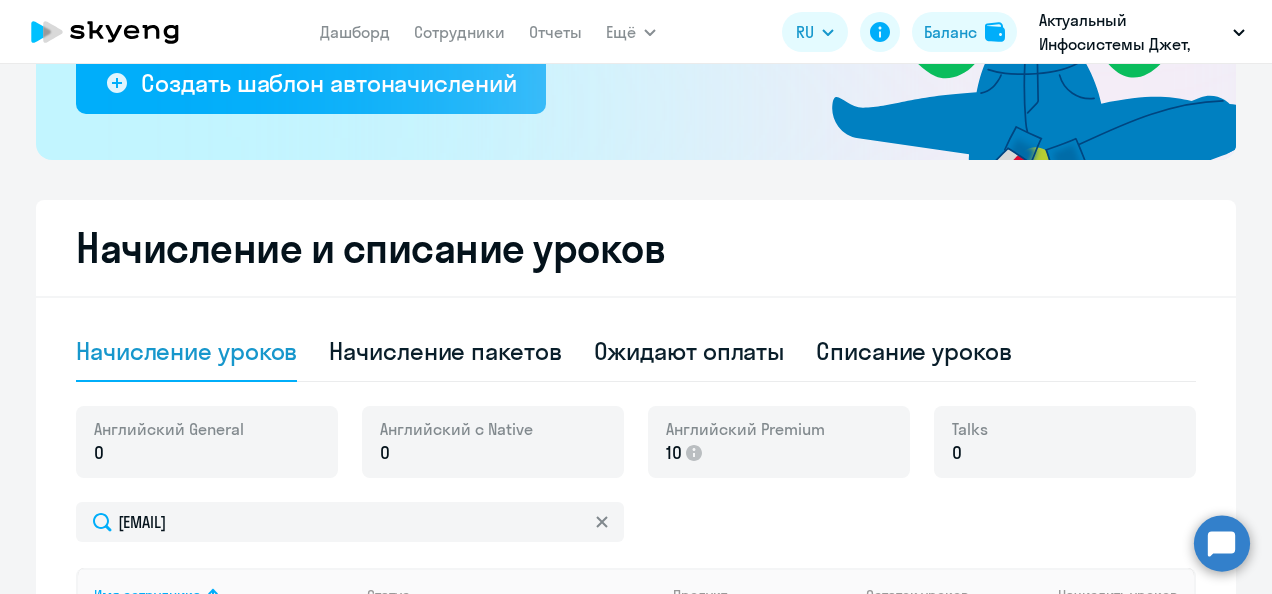 scroll, scrollTop: 600, scrollLeft: 0, axis: vertical 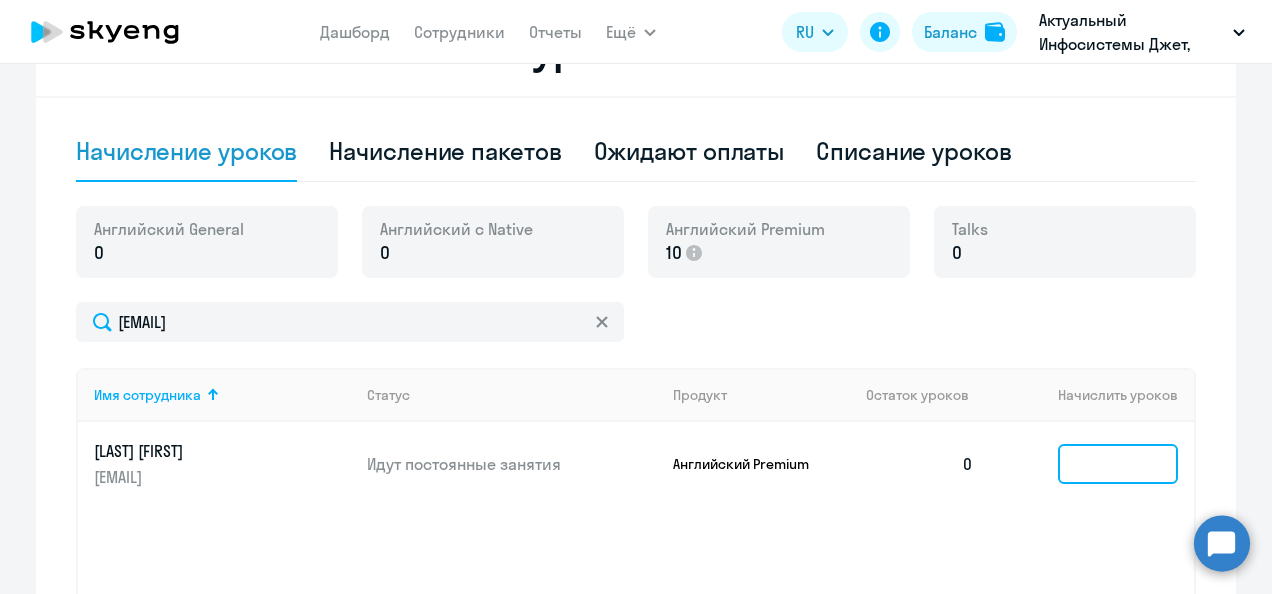click 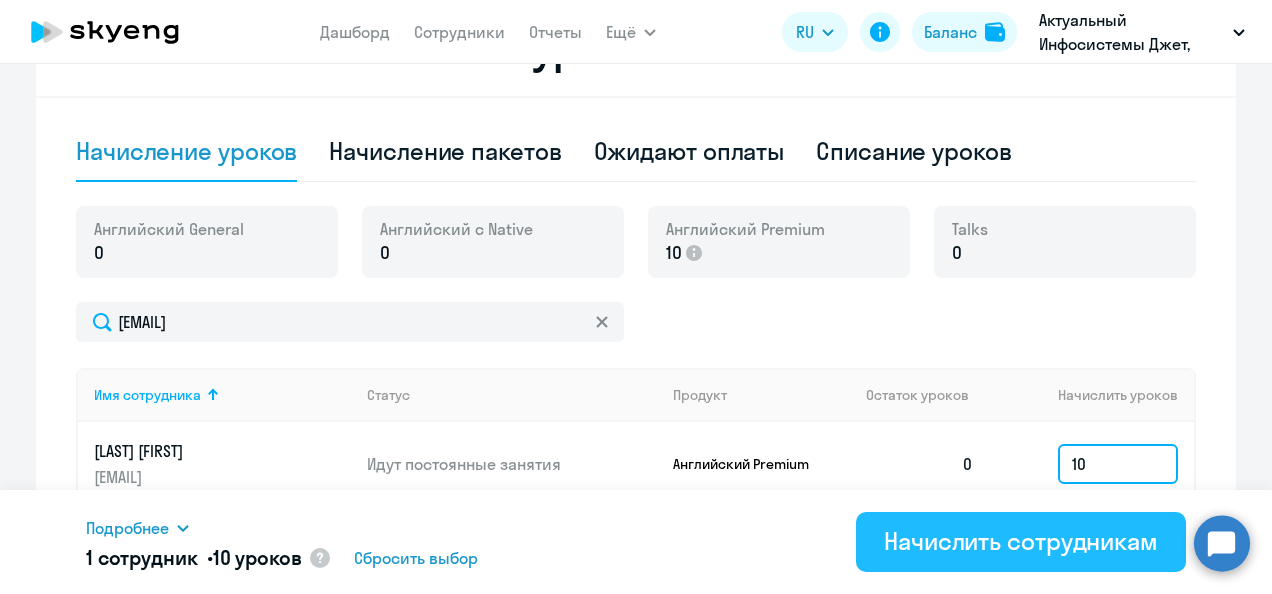 type on "10" 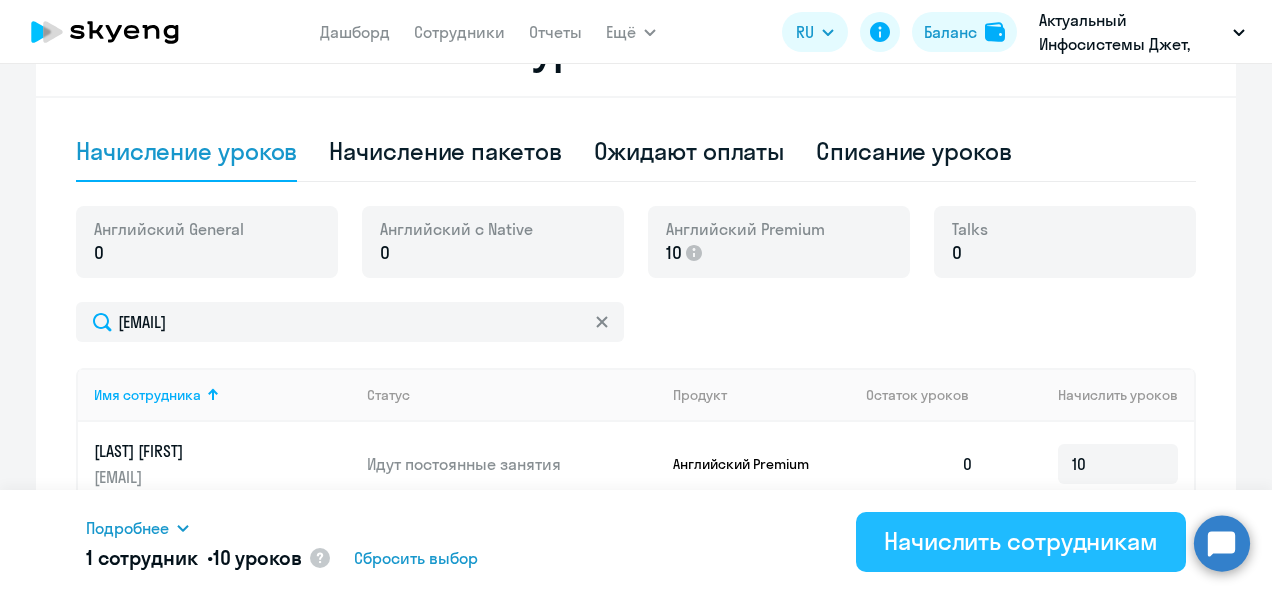 click on "Начислить сотрудникам" at bounding box center (1021, 541) 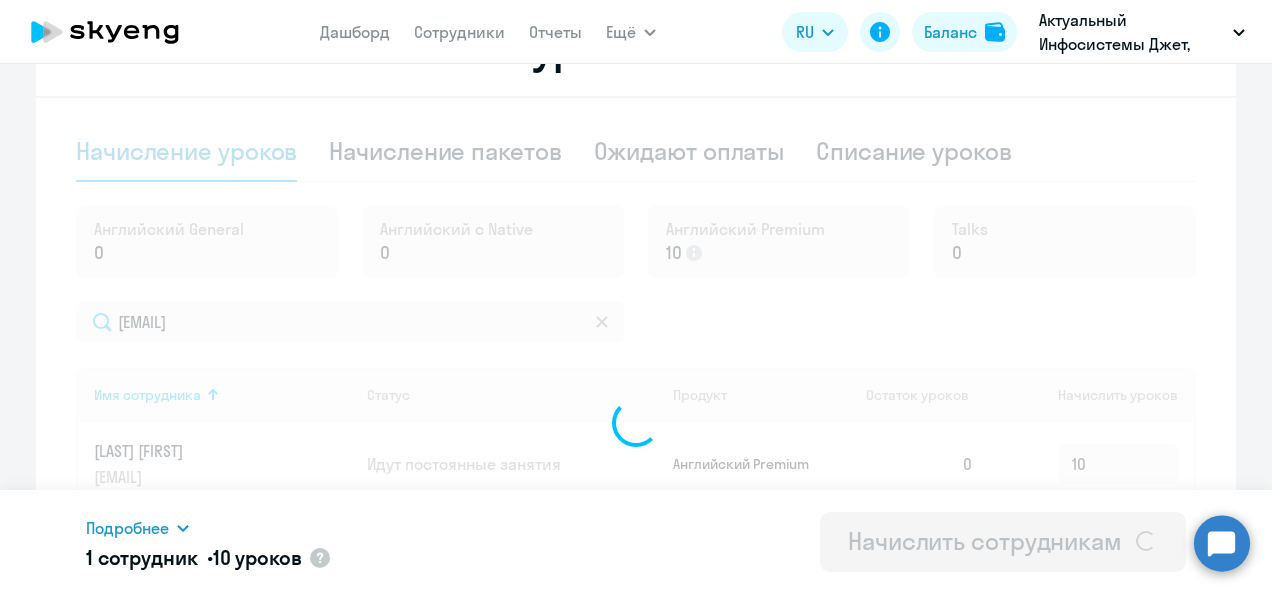 type 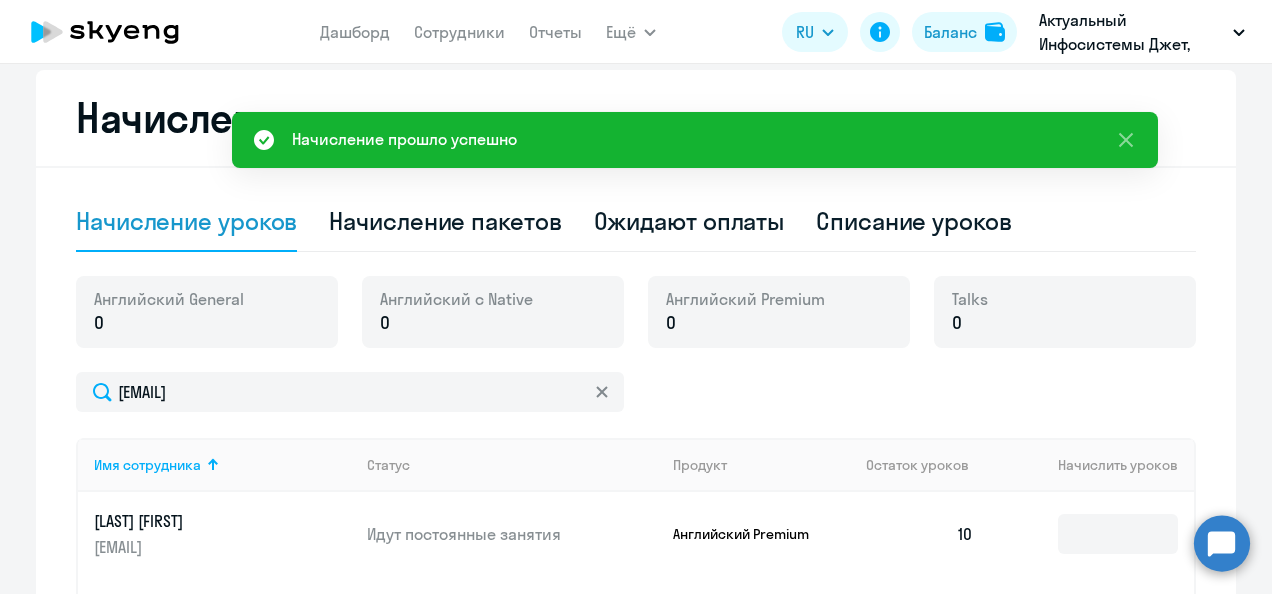 scroll, scrollTop: 500, scrollLeft: 0, axis: vertical 